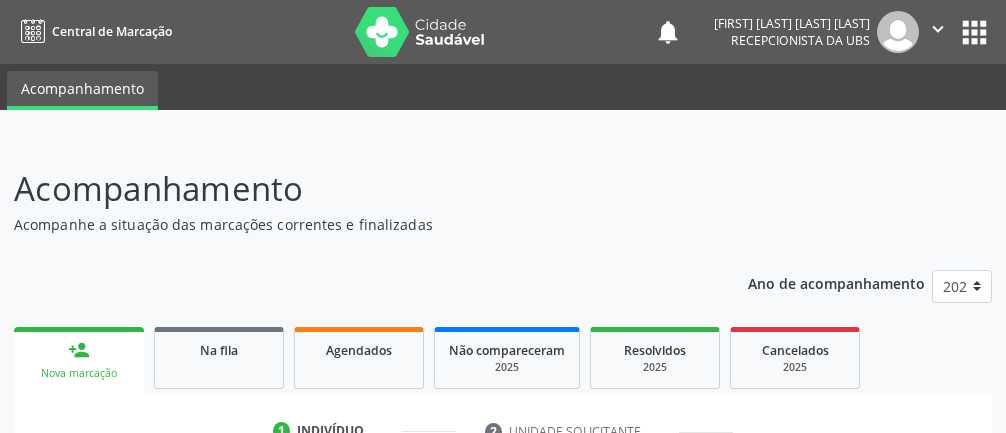 scroll, scrollTop: 329, scrollLeft: 0, axis: vertical 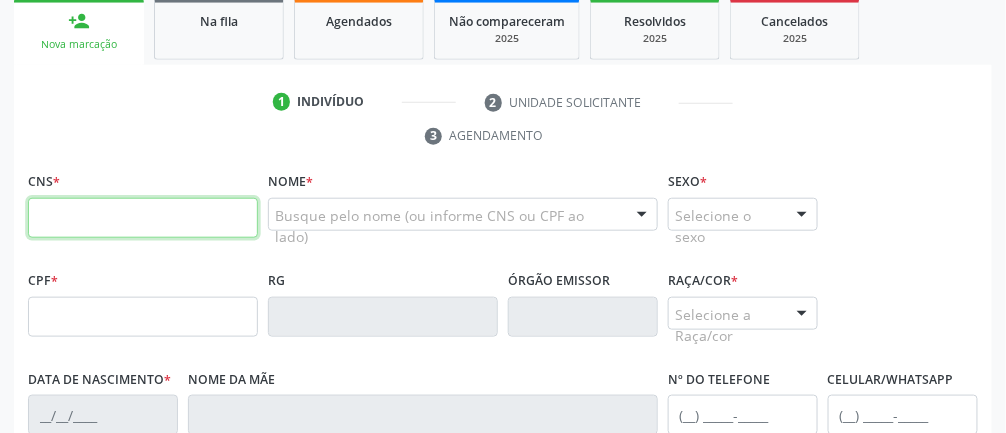 click at bounding box center (143, 218) 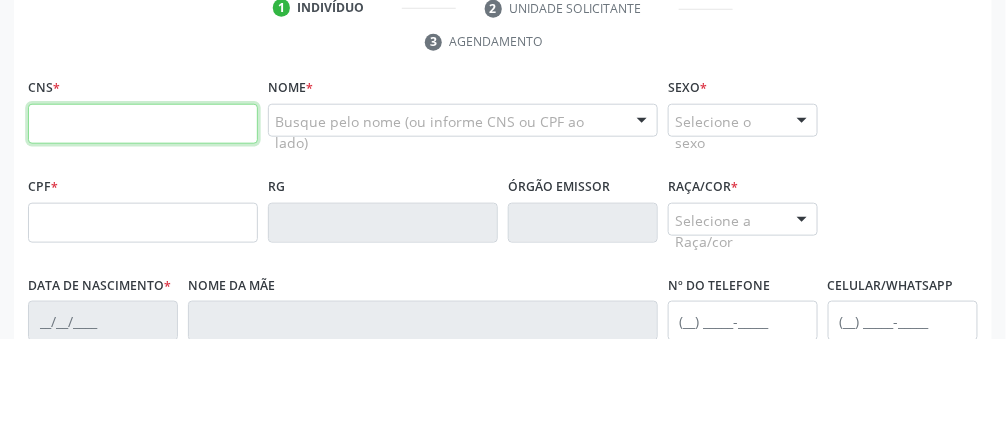 scroll, scrollTop: 329, scrollLeft: 0, axis: vertical 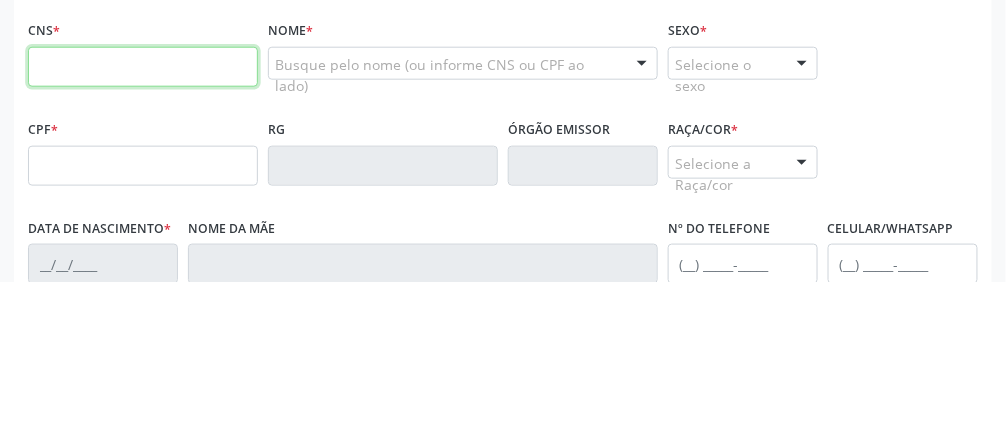 click at bounding box center [143, 218] 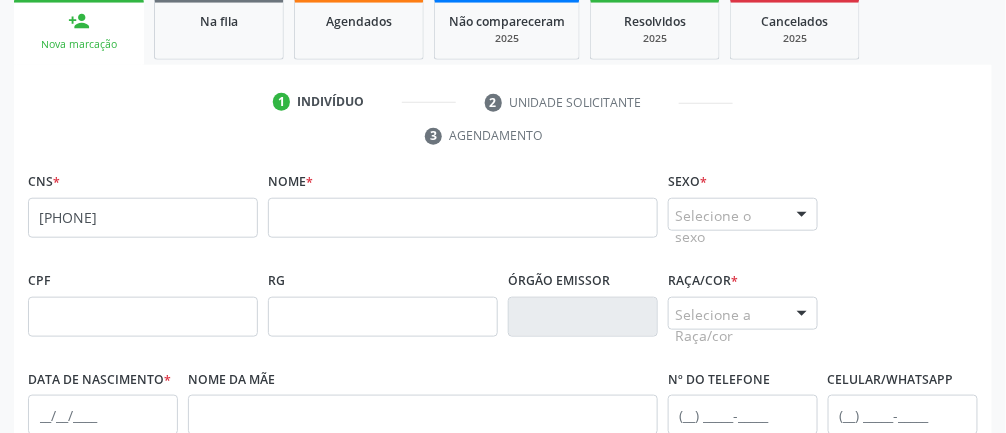 click on "none" at bounding box center [207, 216] 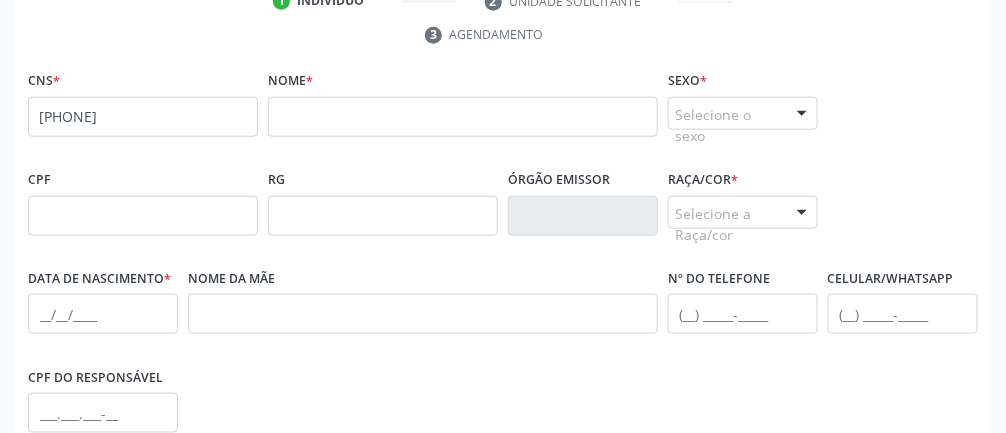 scroll, scrollTop: 443, scrollLeft: 0, axis: vertical 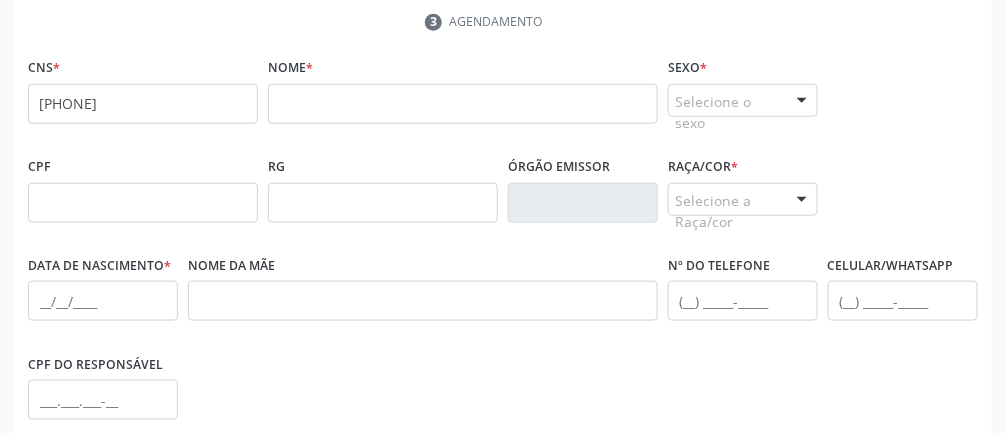 click on "none" at bounding box center (207, 100) 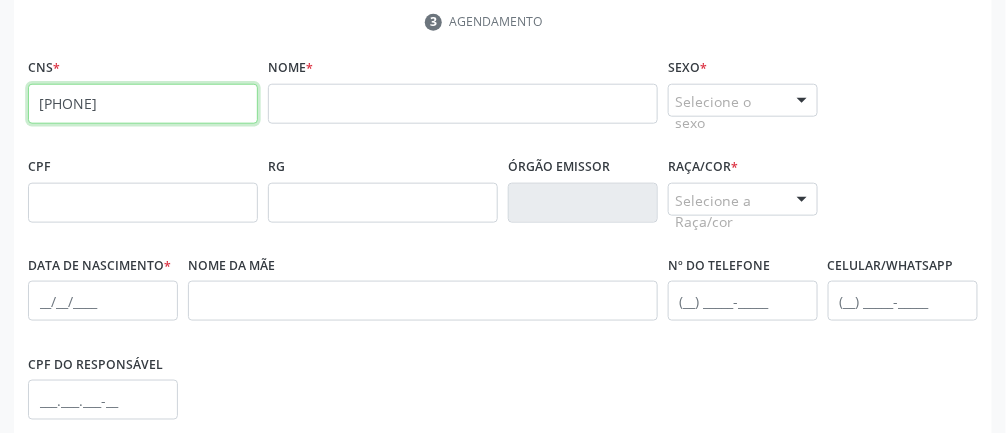 click on "[PHONE]" at bounding box center (143, 104) 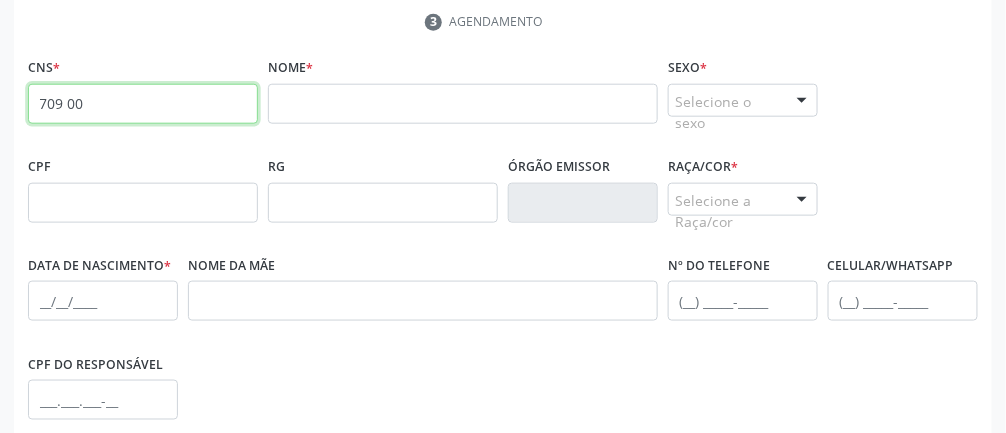 type on "709" 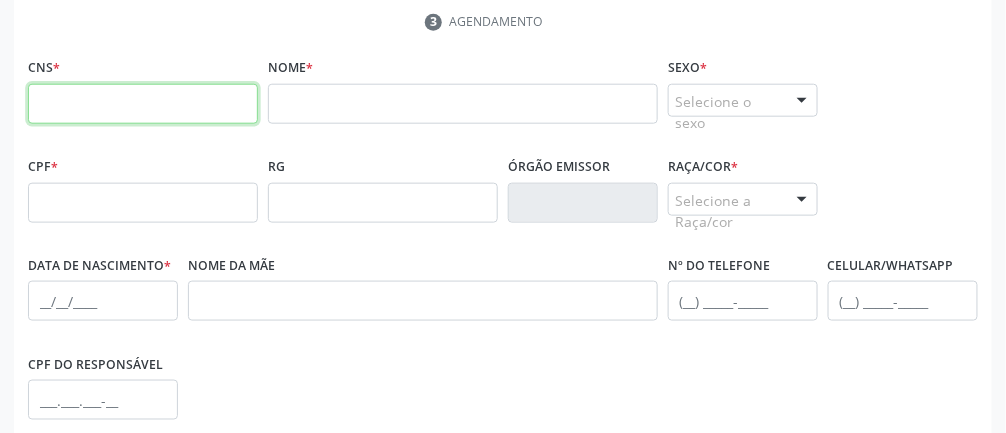 type 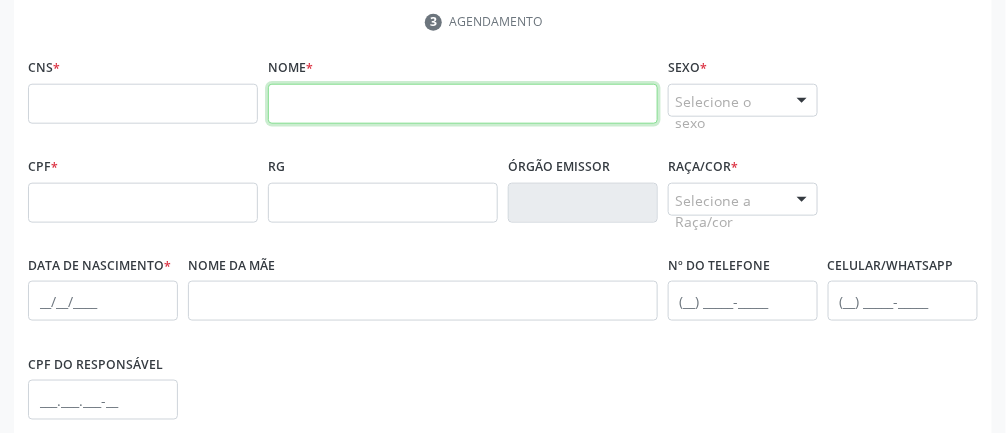 click at bounding box center [463, 104] 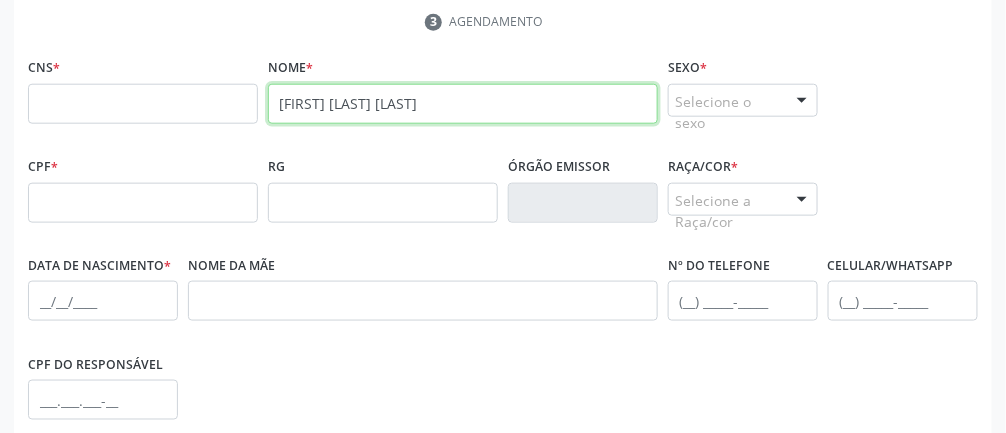 click on "[FIRST] [LAST] [LAST]" at bounding box center [463, 104] 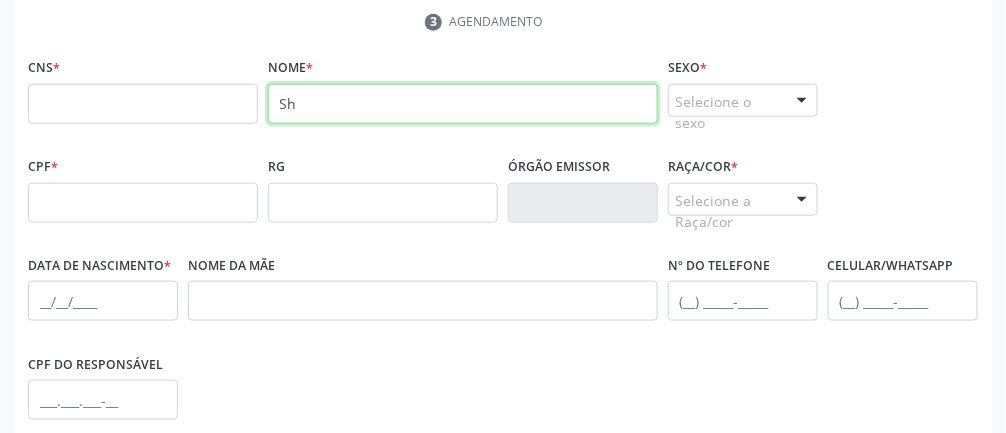 type on "S" 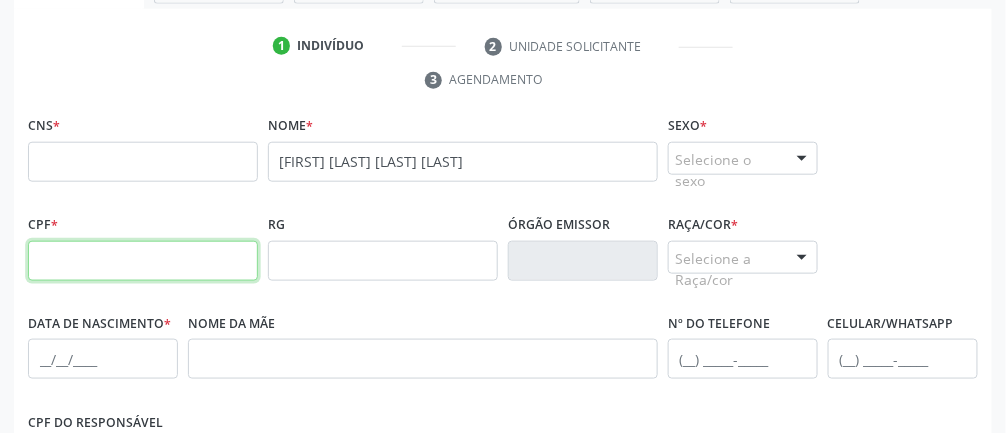 scroll, scrollTop: 384, scrollLeft: 0, axis: vertical 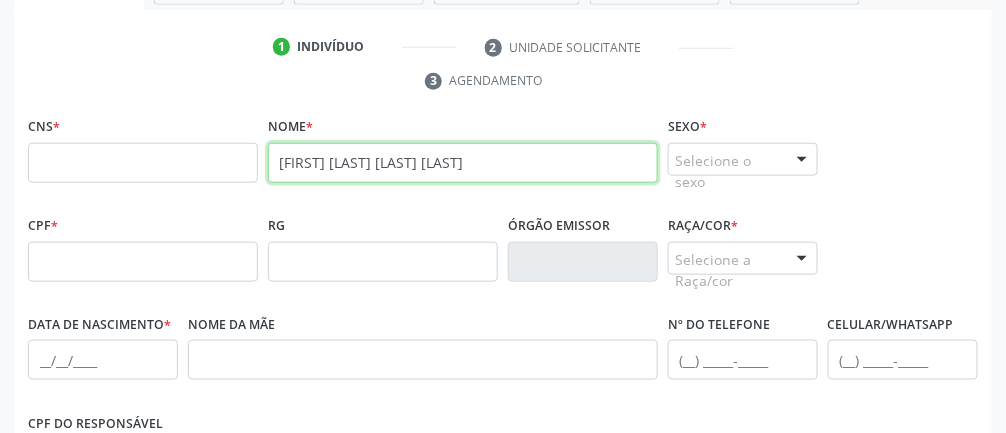 click on "[FIRST] [LAST] [LAST] [LAST]" at bounding box center [463, 163] 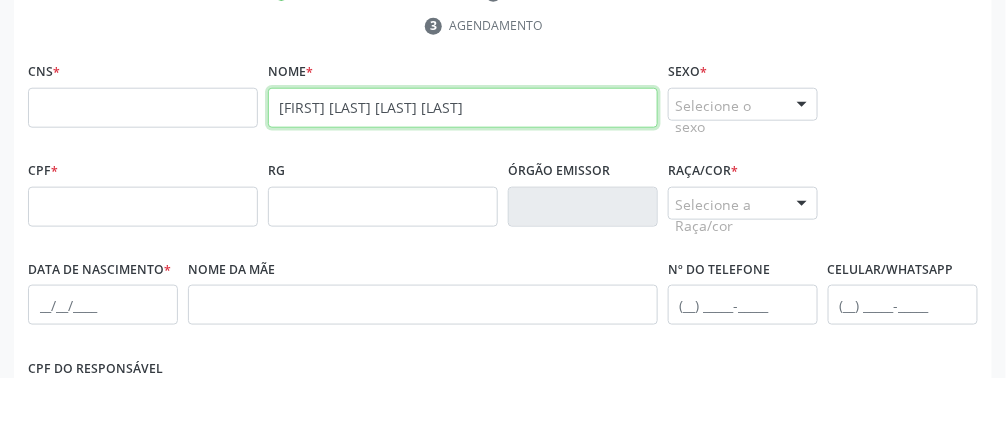 scroll, scrollTop: 384, scrollLeft: 0, axis: vertical 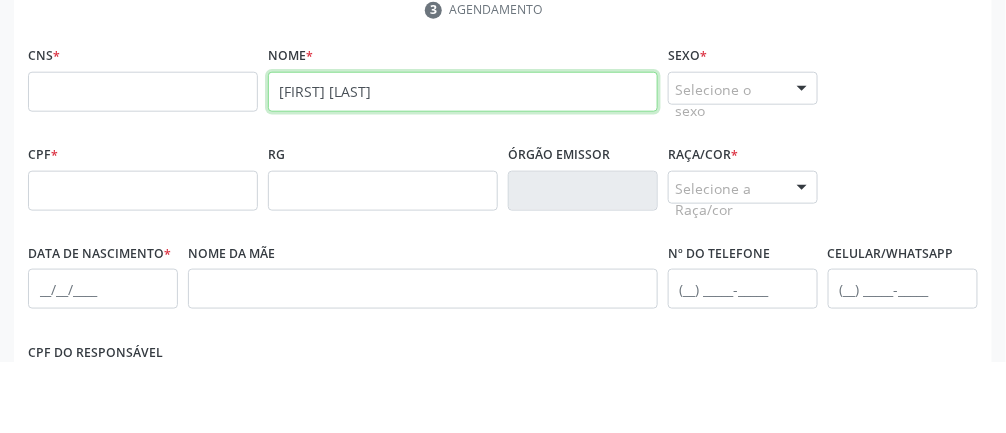 type on "[FIRST]" 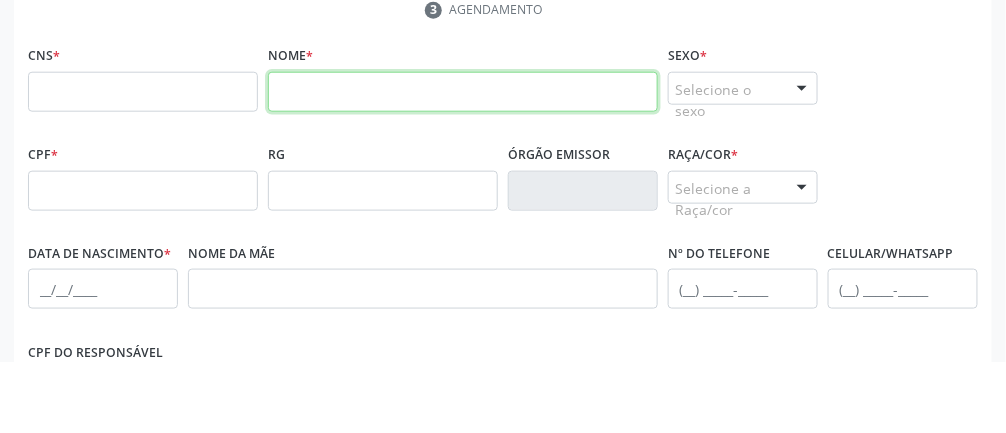 type 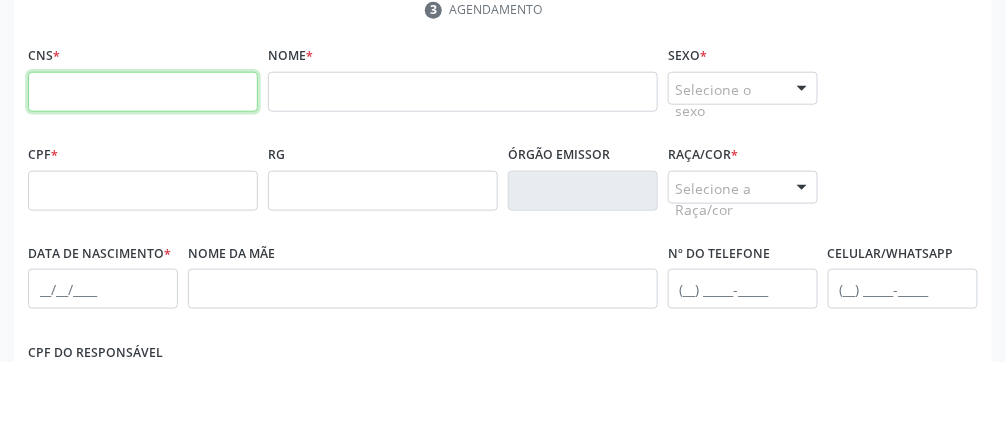 click at bounding box center (143, 163) 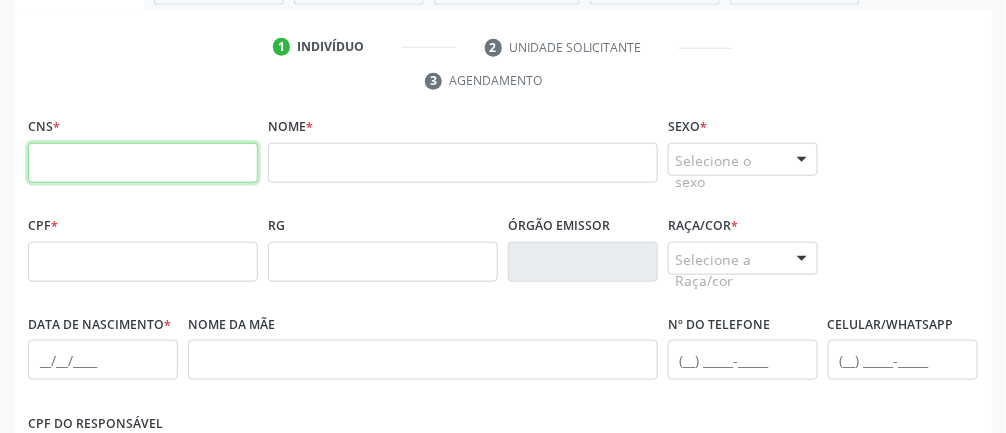 click at bounding box center (143, 163) 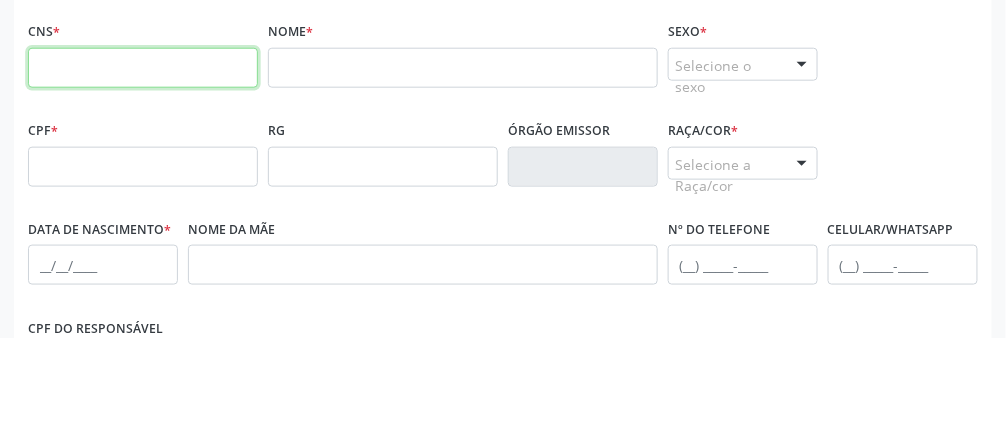 click at bounding box center [143, 163] 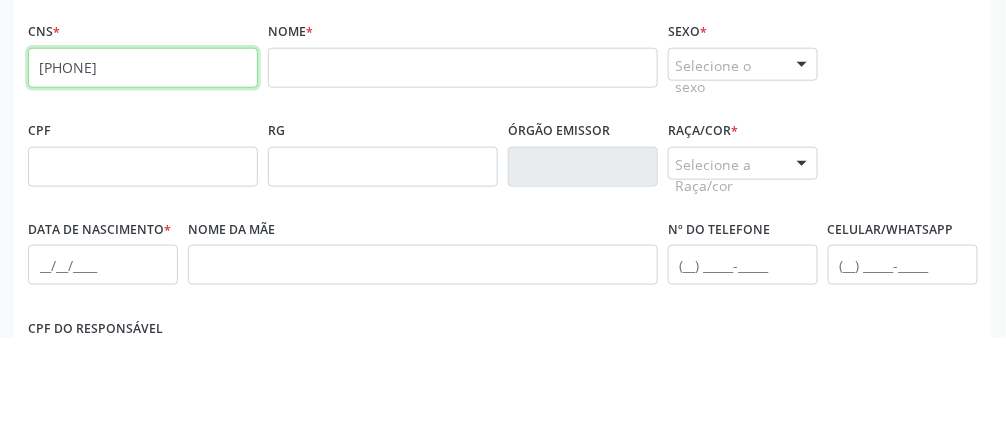 scroll, scrollTop: 384, scrollLeft: 0, axis: vertical 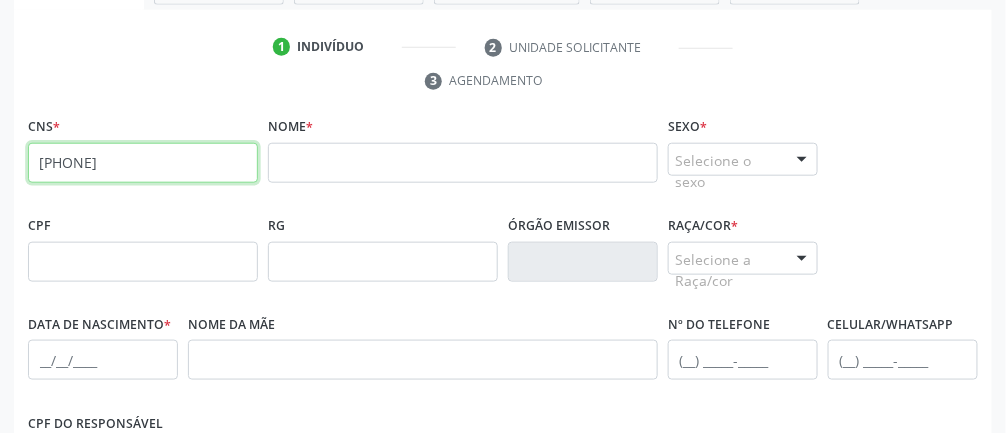 click on "[PHONE]" at bounding box center (143, 163) 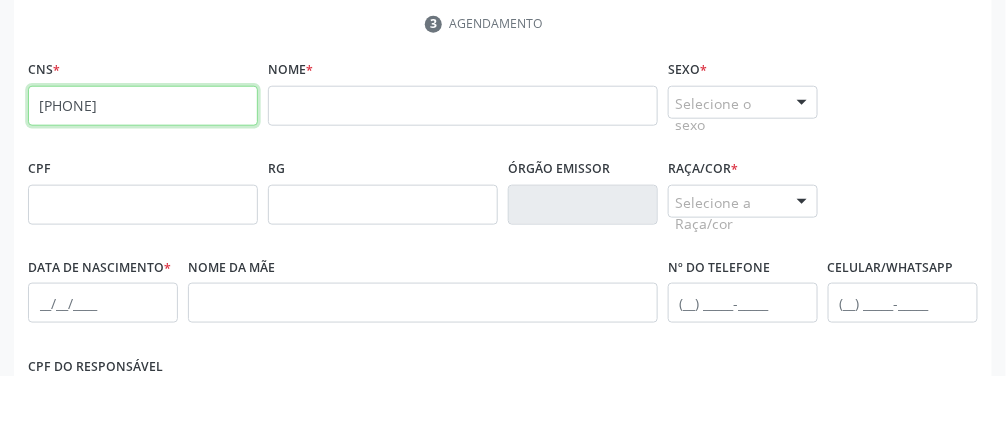 scroll, scrollTop: 384, scrollLeft: 0, axis: vertical 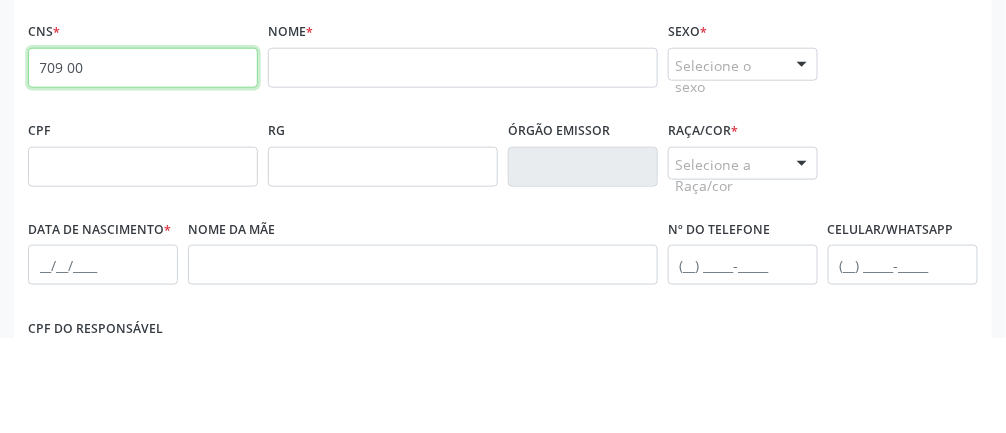 type on "709" 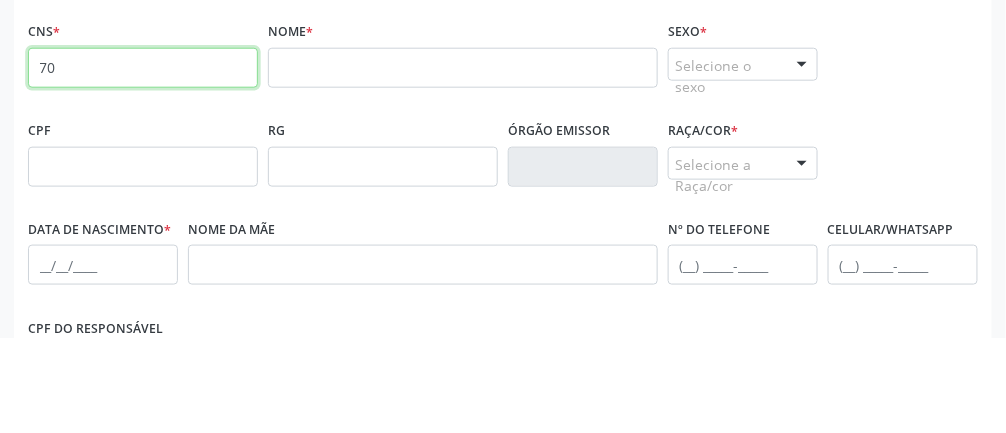 type on "709" 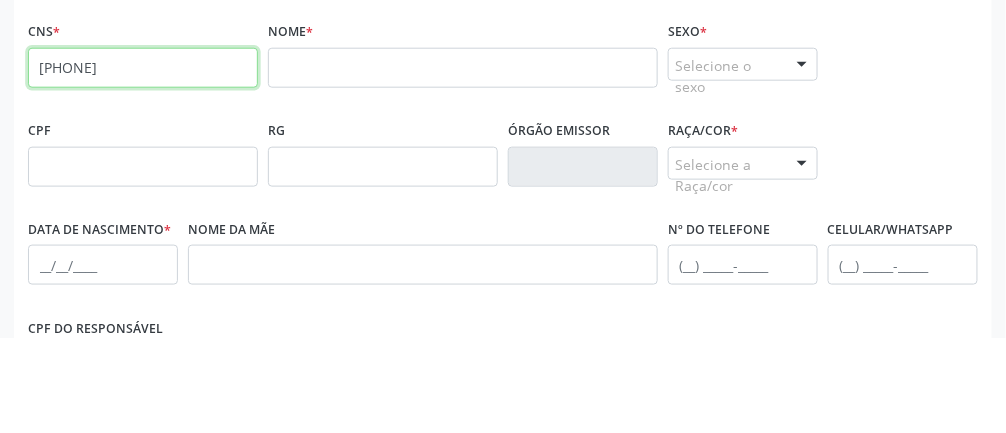 scroll, scrollTop: 384, scrollLeft: 0, axis: vertical 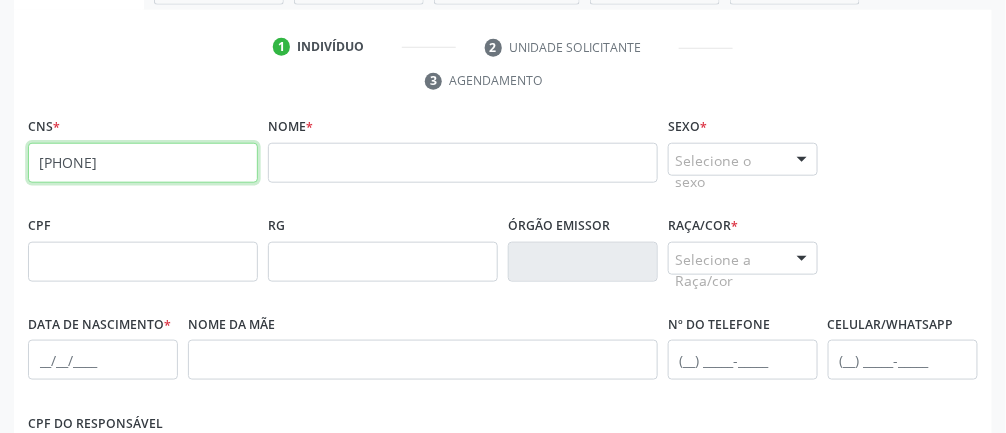 type on "[PHONE]" 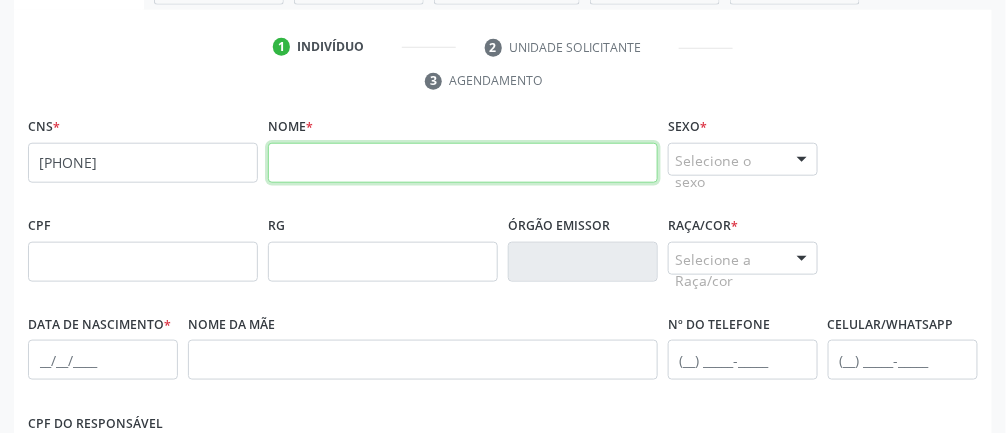 click at bounding box center [463, 163] 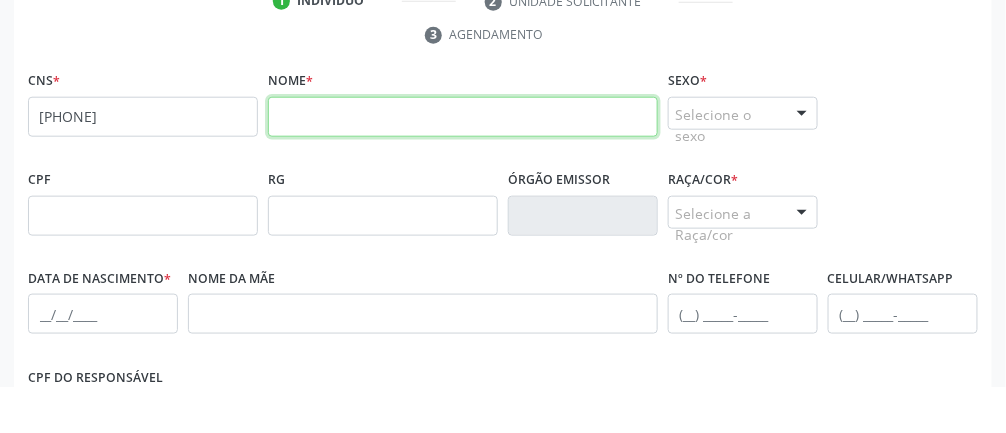 scroll, scrollTop: 384, scrollLeft: 0, axis: vertical 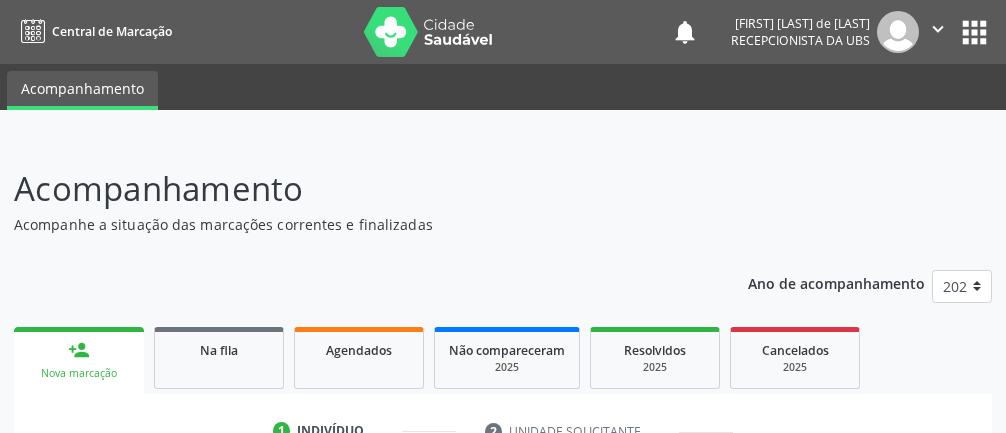 click on "Agendados" at bounding box center (359, 350) 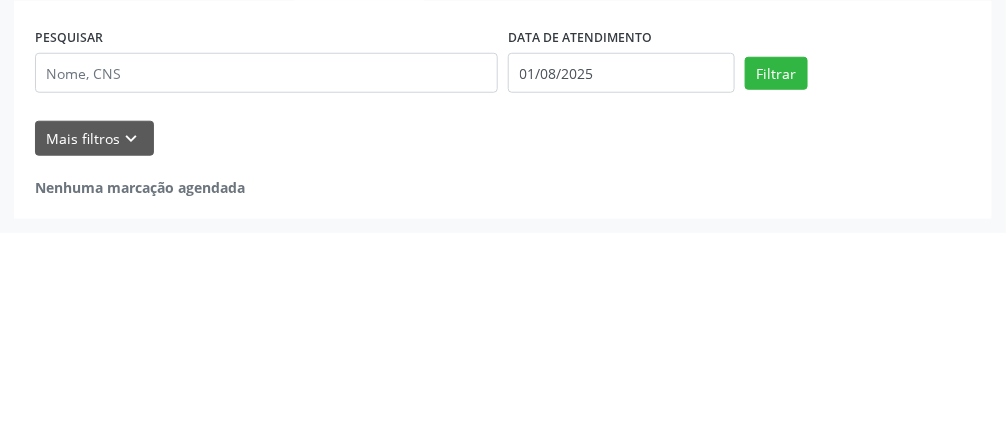 scroll, scrollTop: 197, scrollLeft: 0, axis: vertical 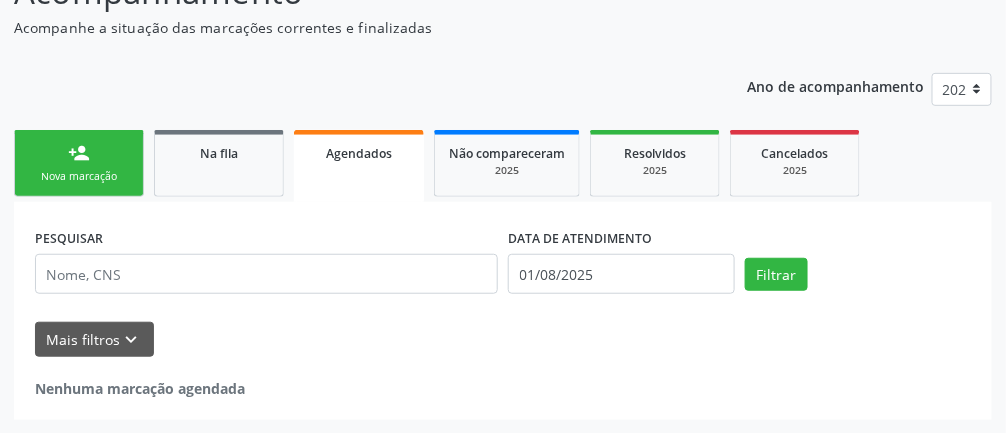 click on "person_add
Nova marcação" at bounding box center [79, 163] 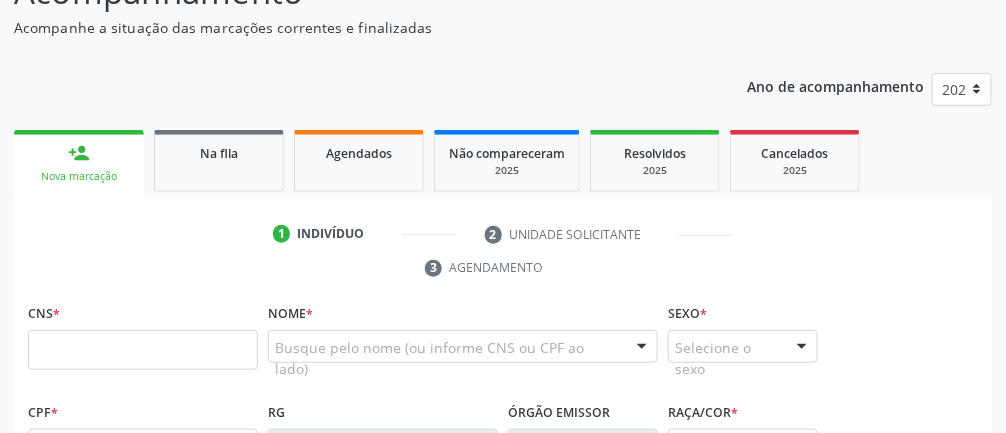click on "person_add" at bounding box center [79, 153] 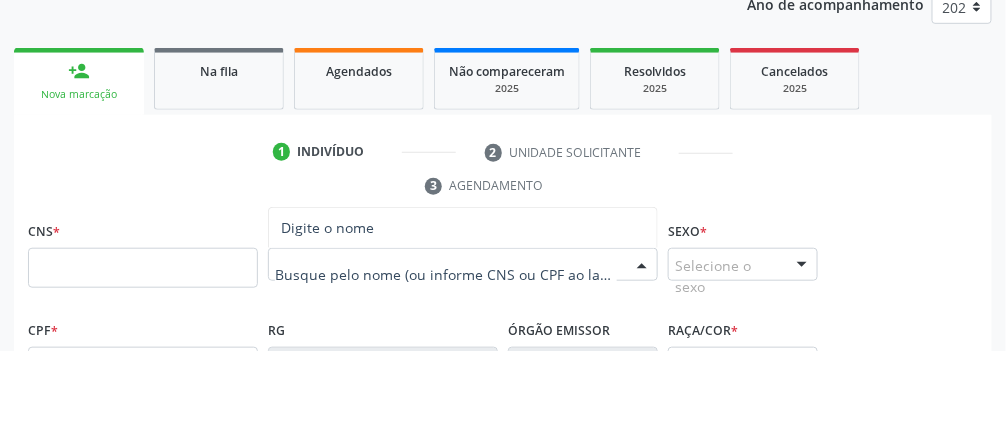 scroll, scrollTop: 208, scrollLeft: 0, axis: vertical 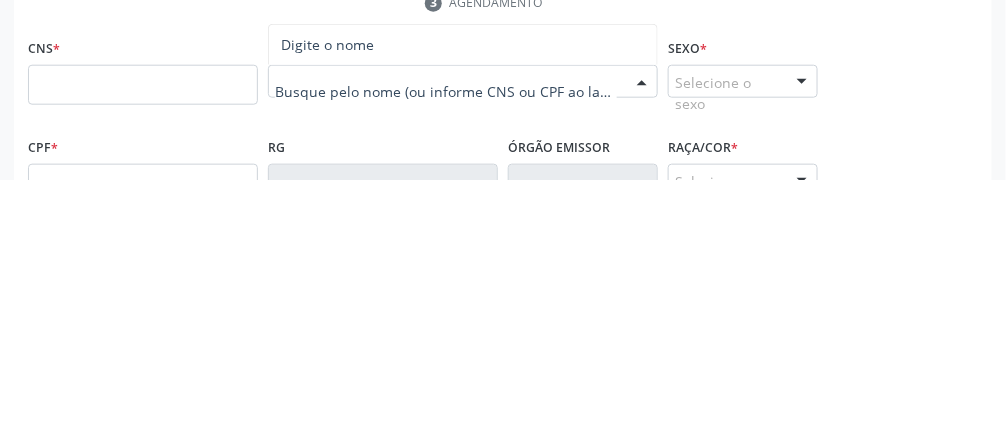type on "V" 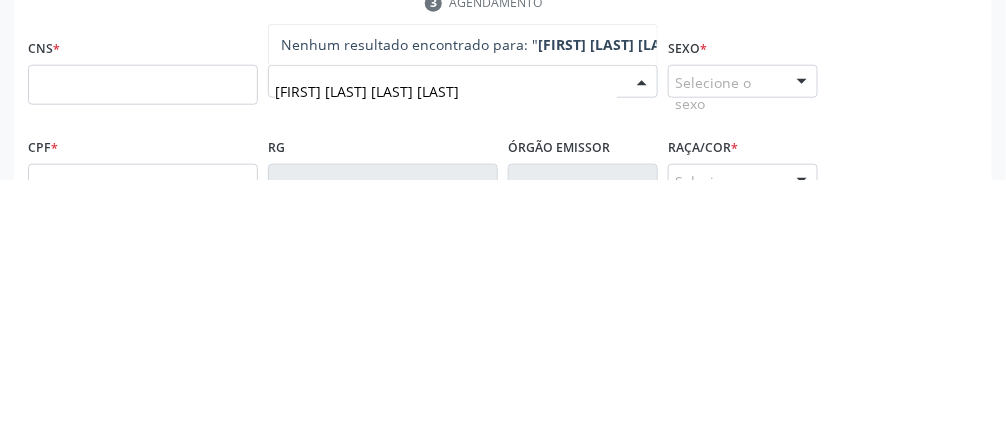 scroll, scrollTop: 208, scrollLeft: 0, axis: vertical 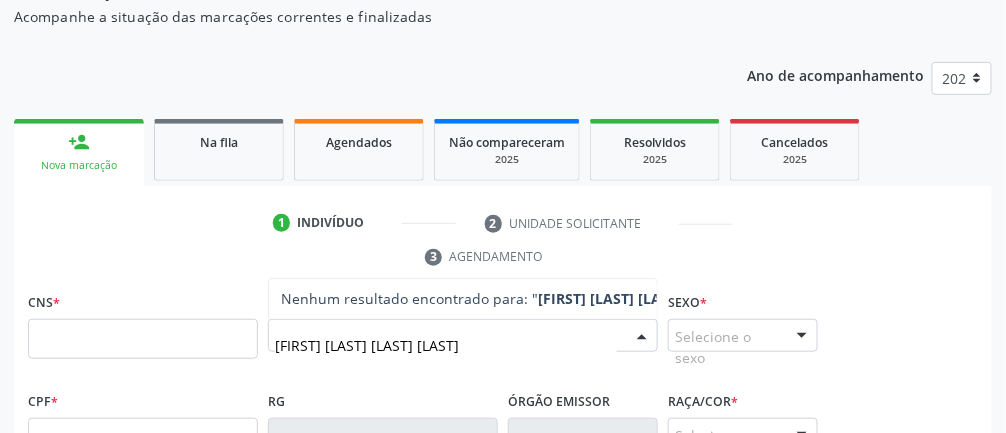 type on "Sheila Paiva Lima" 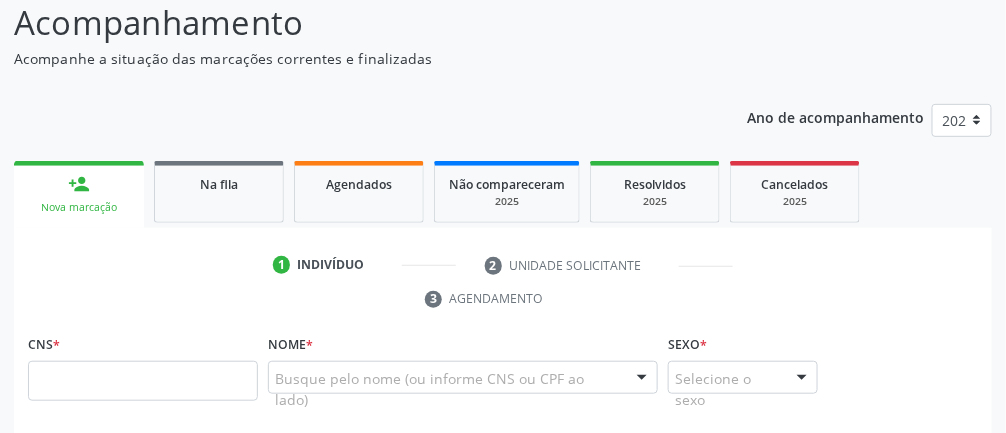 scroll, scrollTop: 163, scrollLeft: 0, axis: vertical 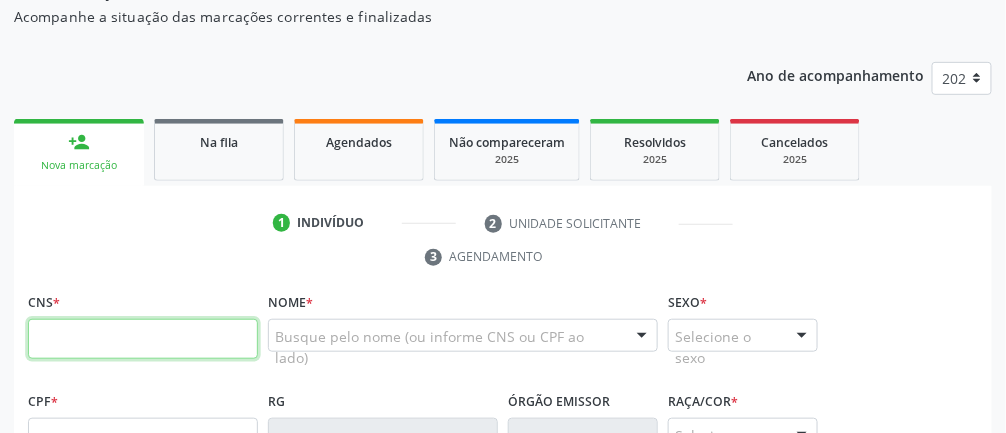 click at bounding box center (143, 339) 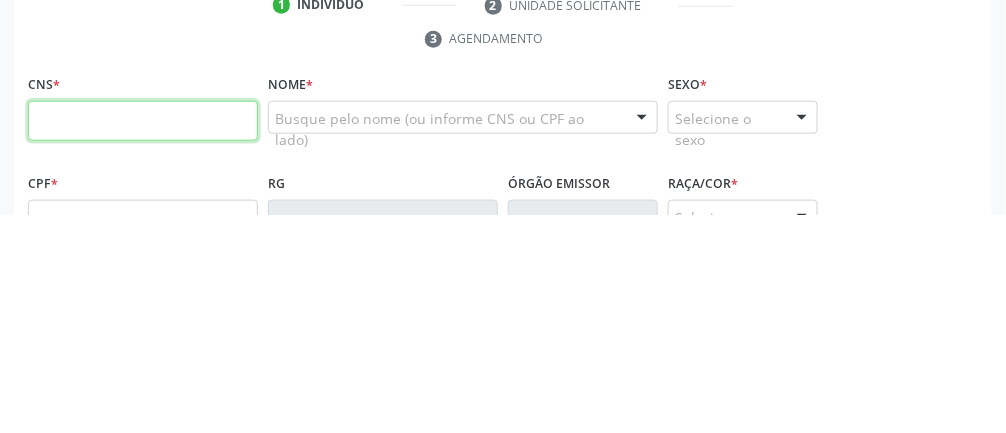 scroll, scrollTop: 208, scrollLeft: 0, axis: vertical 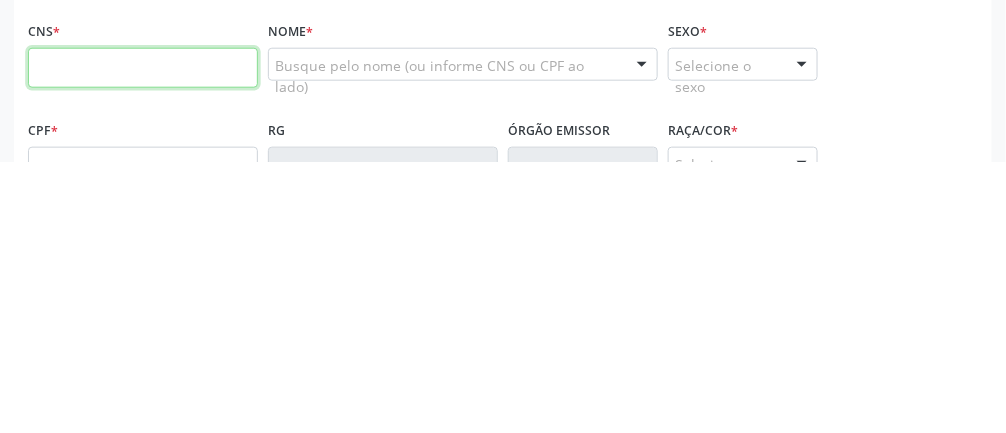 click at bounding box center (143, 339) 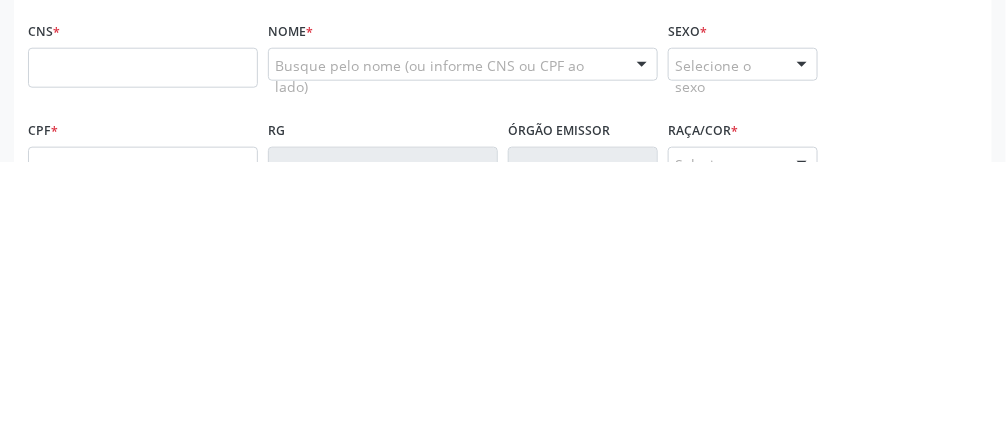 scroll, scrollTop: 208, scrollLeft: 0, axis: vertical 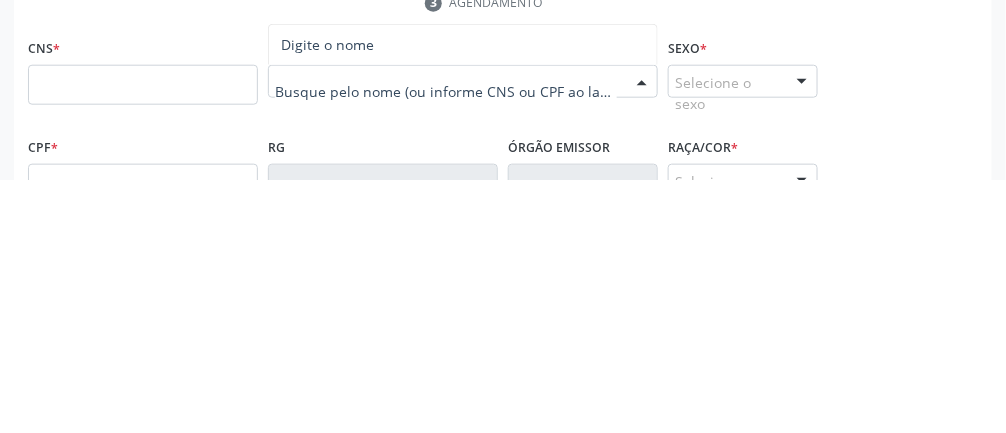 paste on "008.779.284-28" 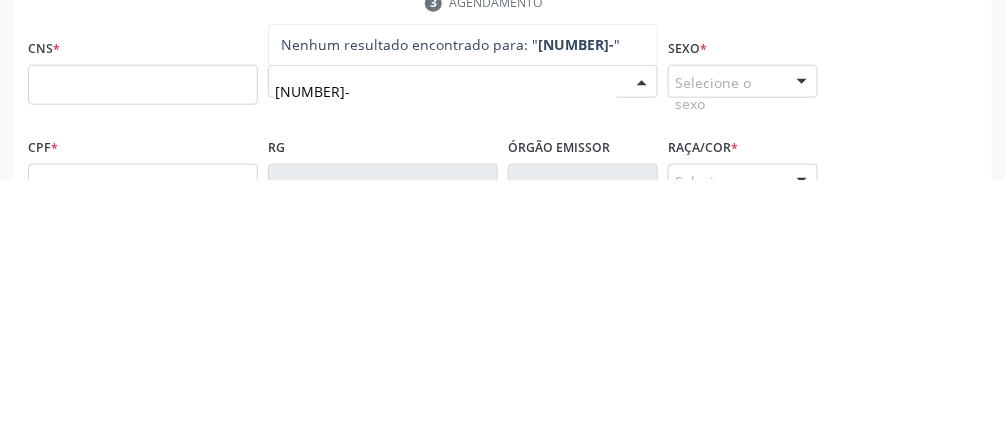 click on "008.779.284-28" at bounding box center [576, 298] 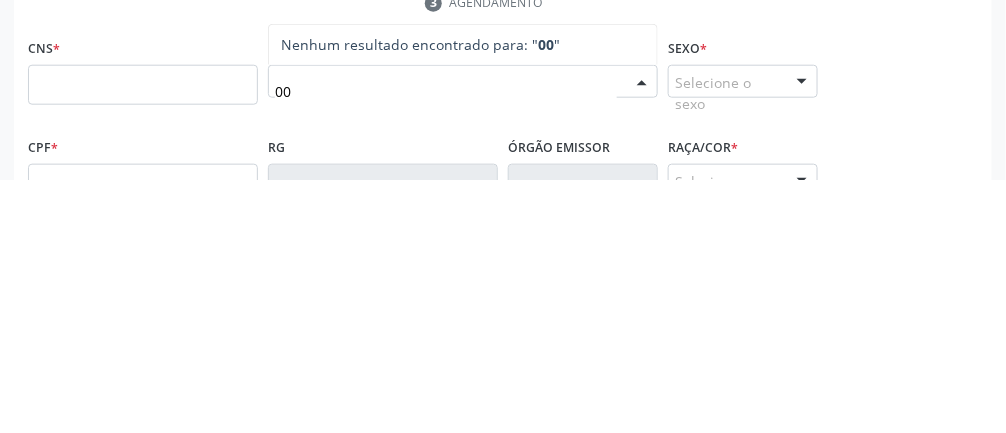 type on "0" 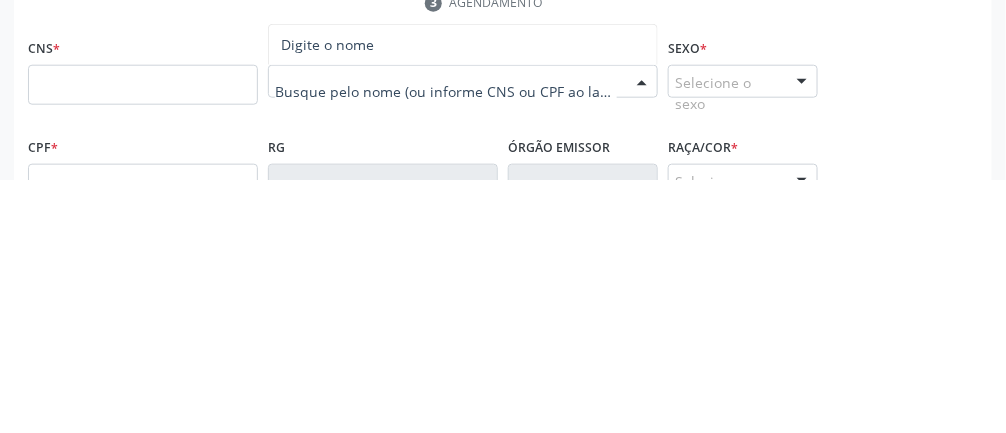 click at bounding box center [446, 346] 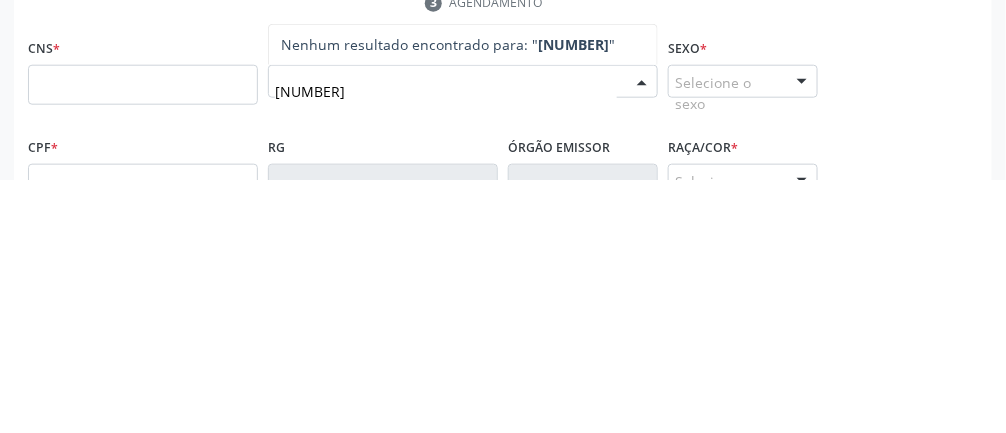 type on "008.779.284-28" 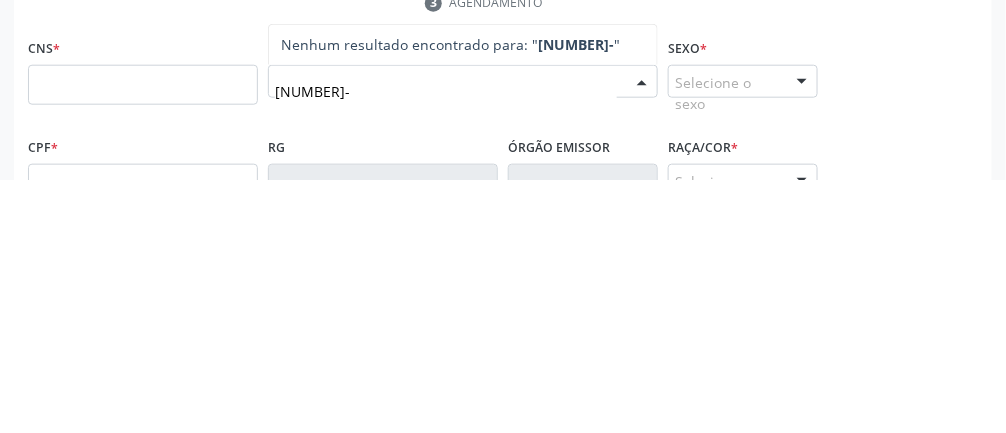 scroll, scrollTop: 208, scrollLeft: 0, axis: vertical 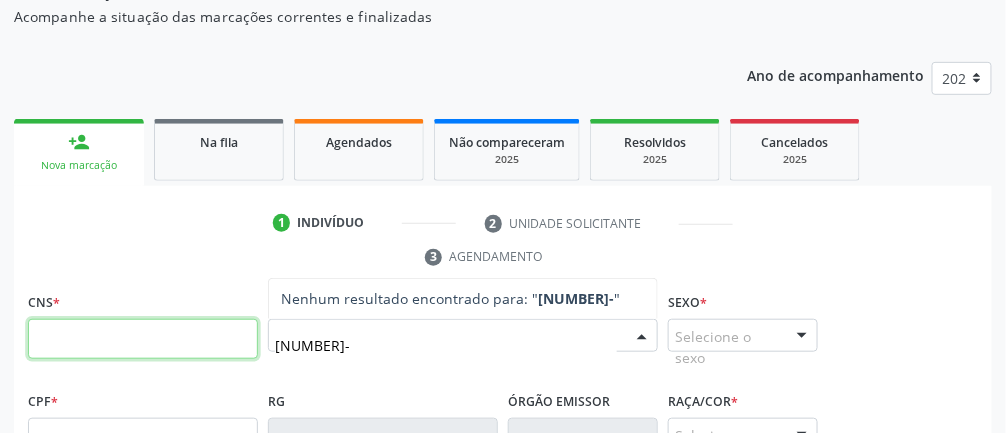 click at bounding box center [143, 339] 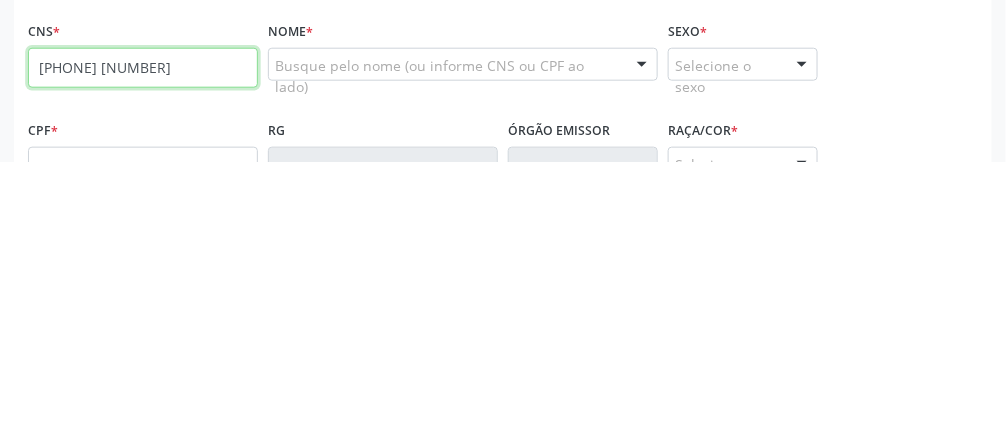 scroll, scrollTop: 208, scrollLeft: 0, axis: vertical 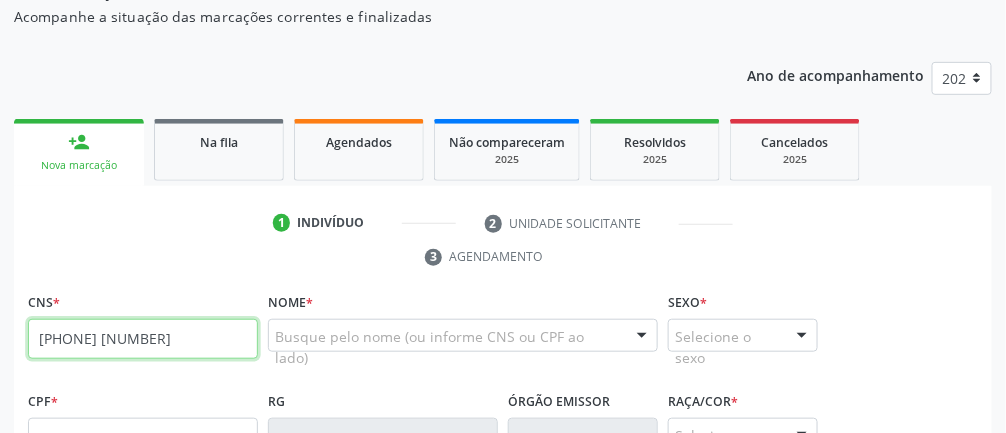 click on "709 8087 0698 7121" at bounding box center [143, 339] 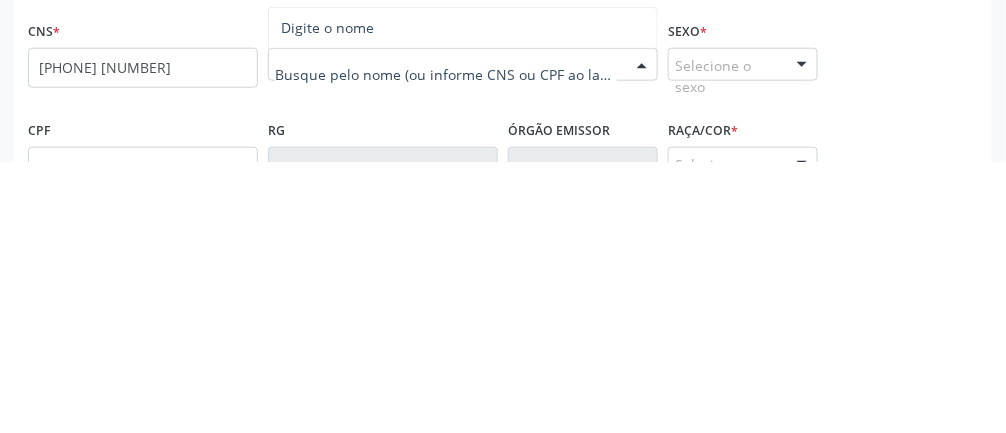 scroll, scrollTop: 208, scrollLeft: 0, axis: vertical 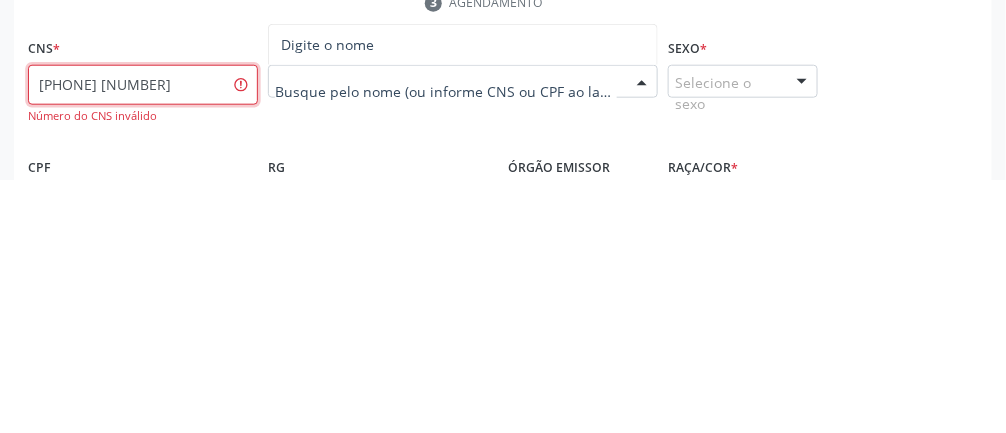 click on "709 8087 0698 7121" at bounding box center [143, 339] 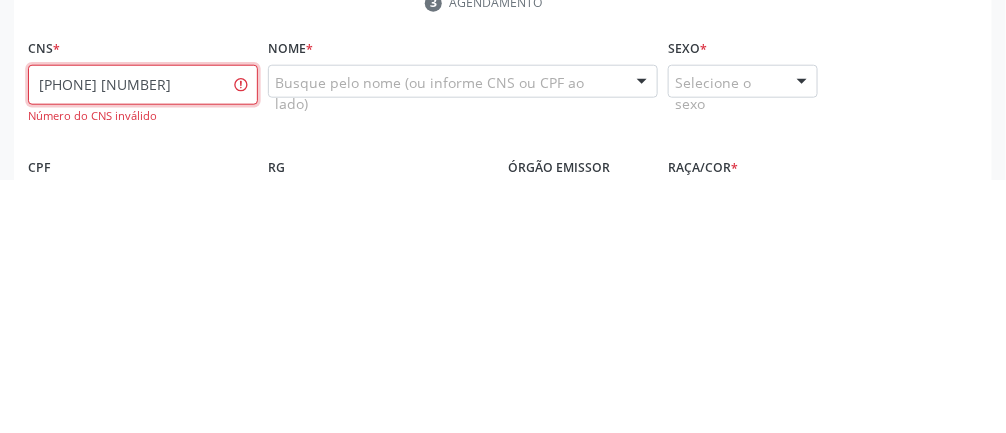 type on "709 8087 0698 7121" 